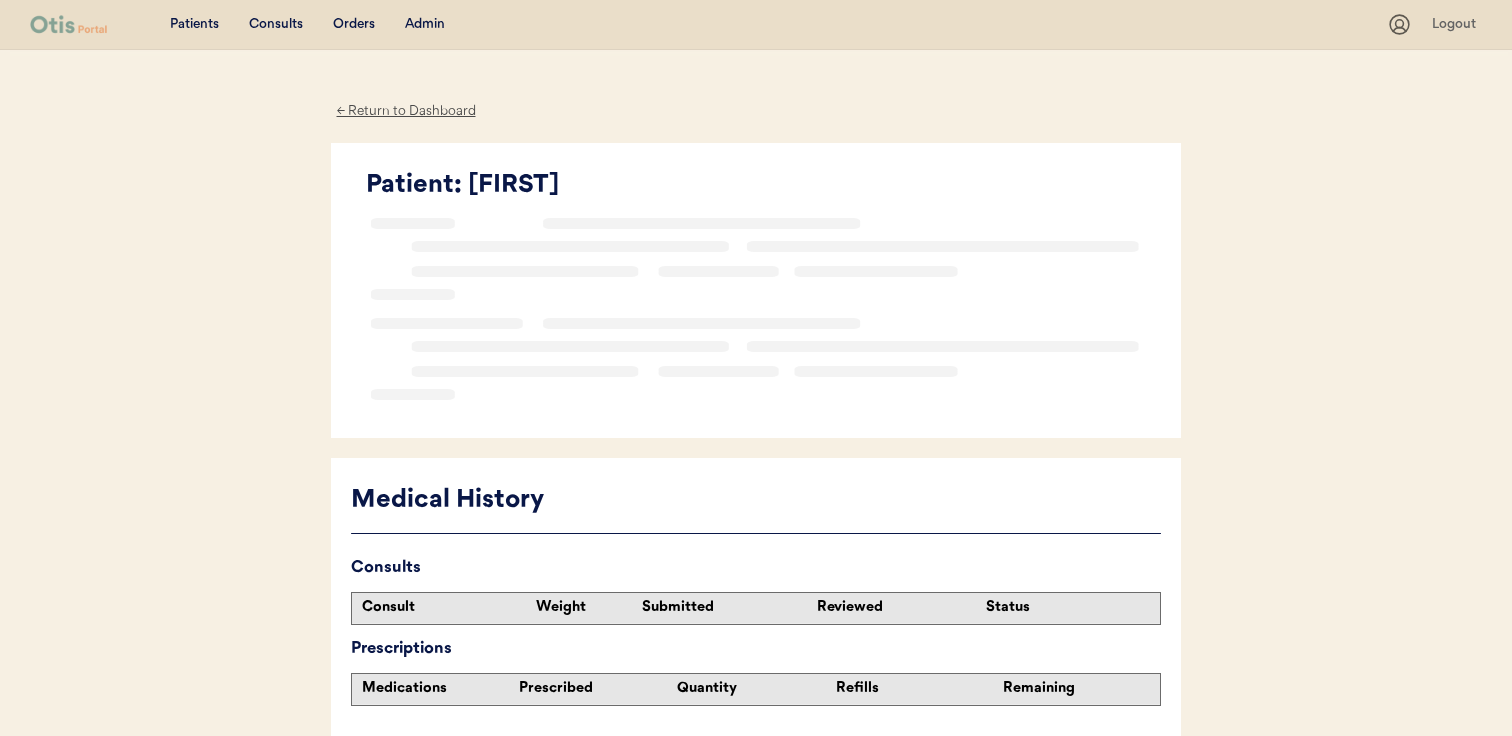 scroll, scrollTop: 22, scrollLeft: 0, axis: vertical 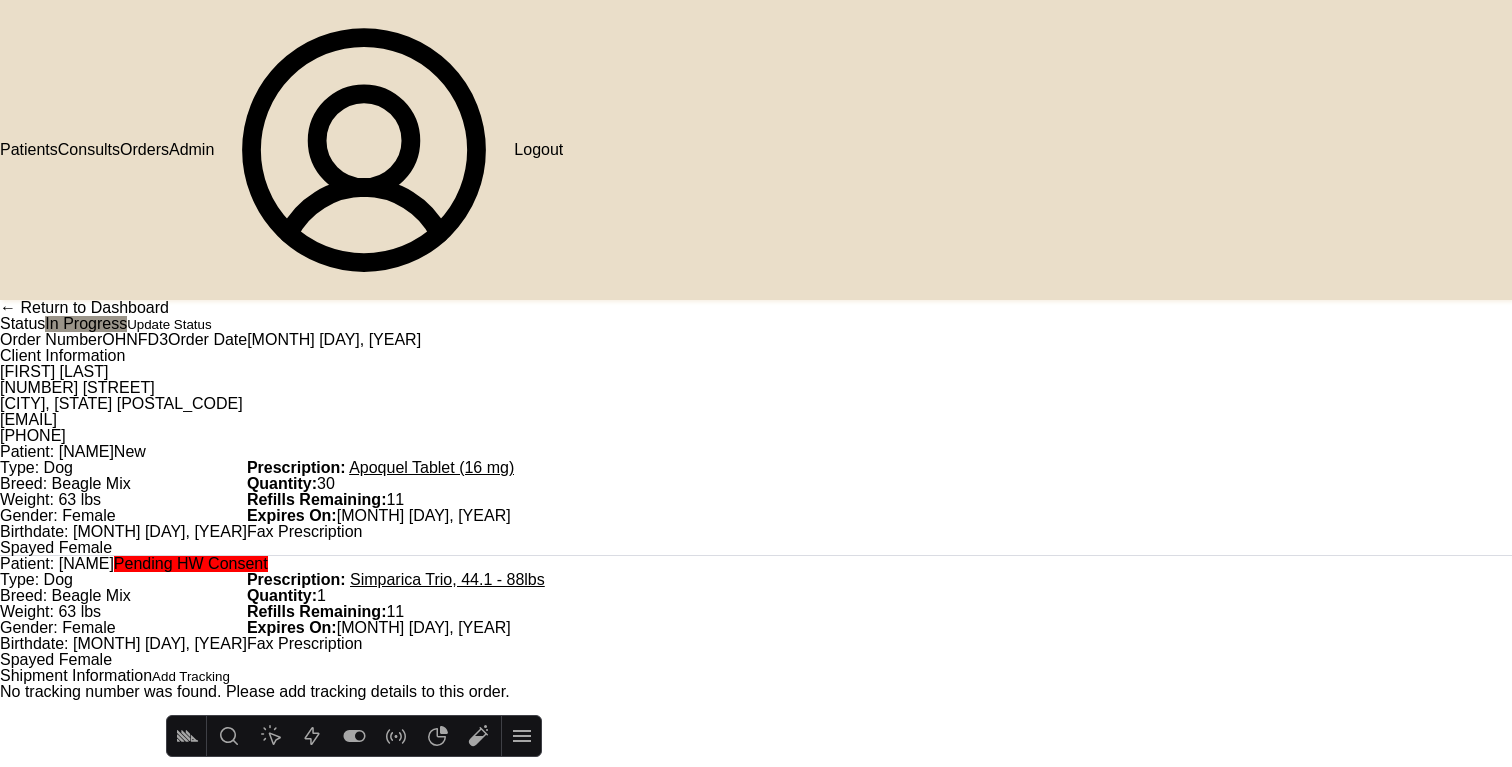 click on "Admin" at bounding box center [191, 150] 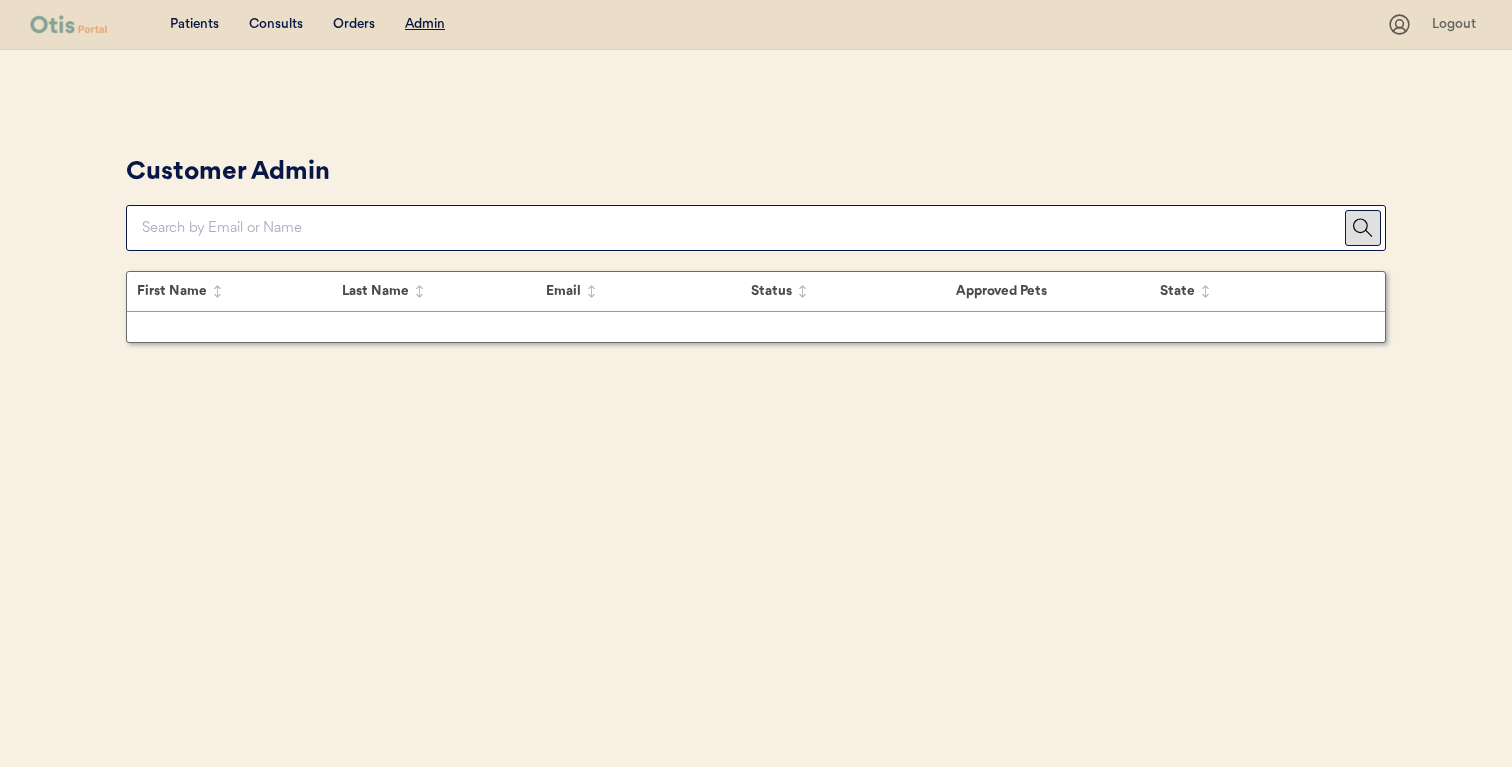 scroll, scrollTop: 0, scrollLeft: 0, axis: both 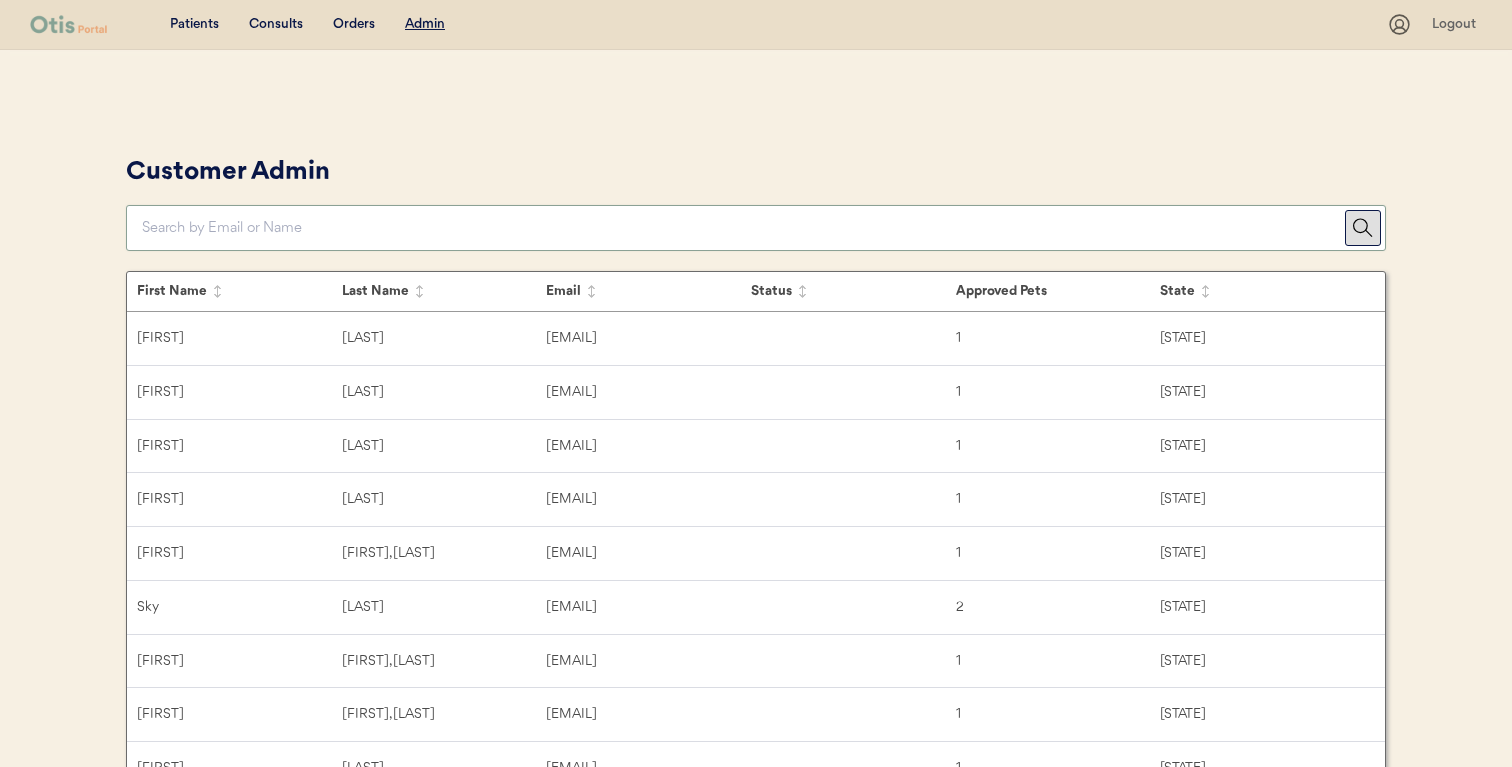click at bounding box center (743, 228) 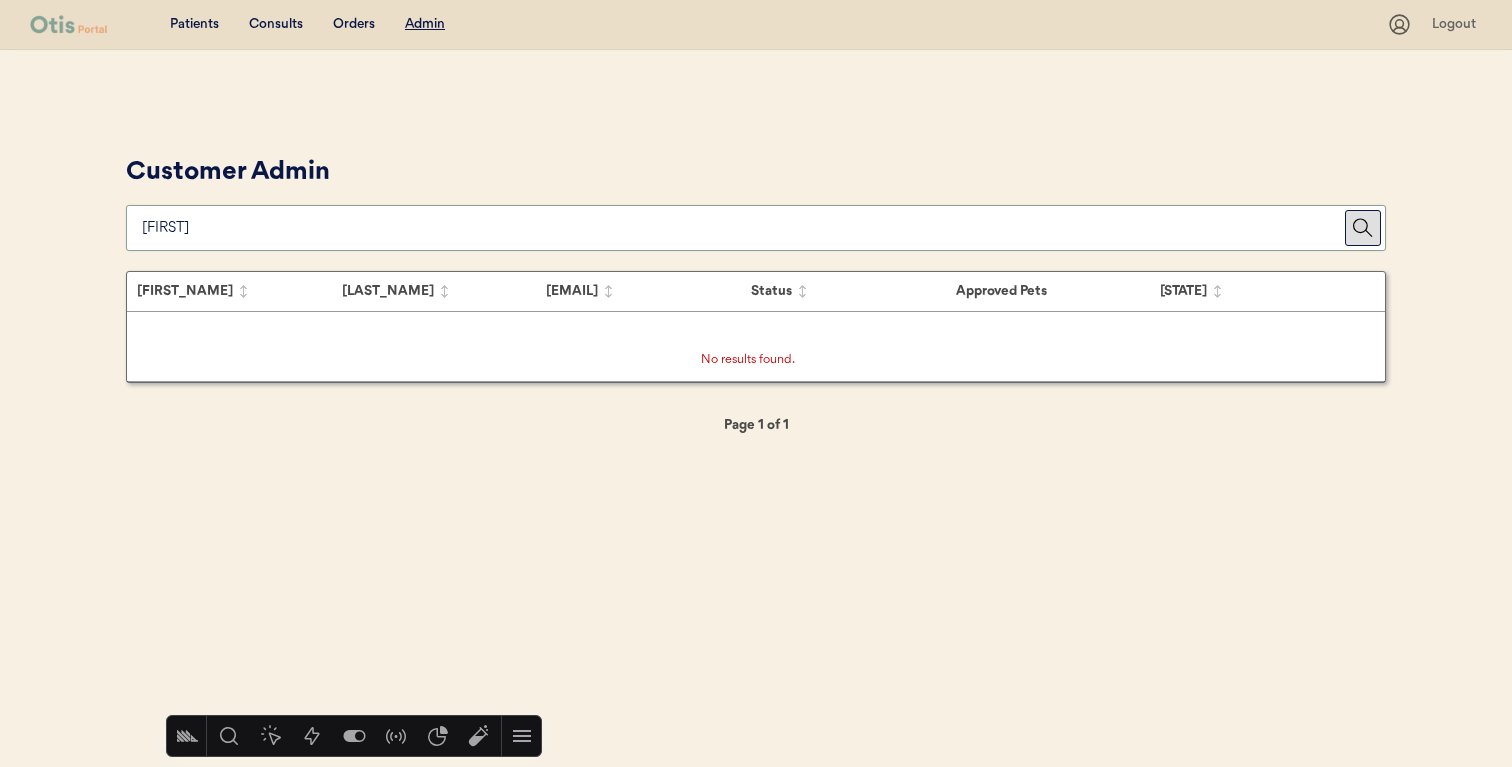 click at bounding box center (743, 228) 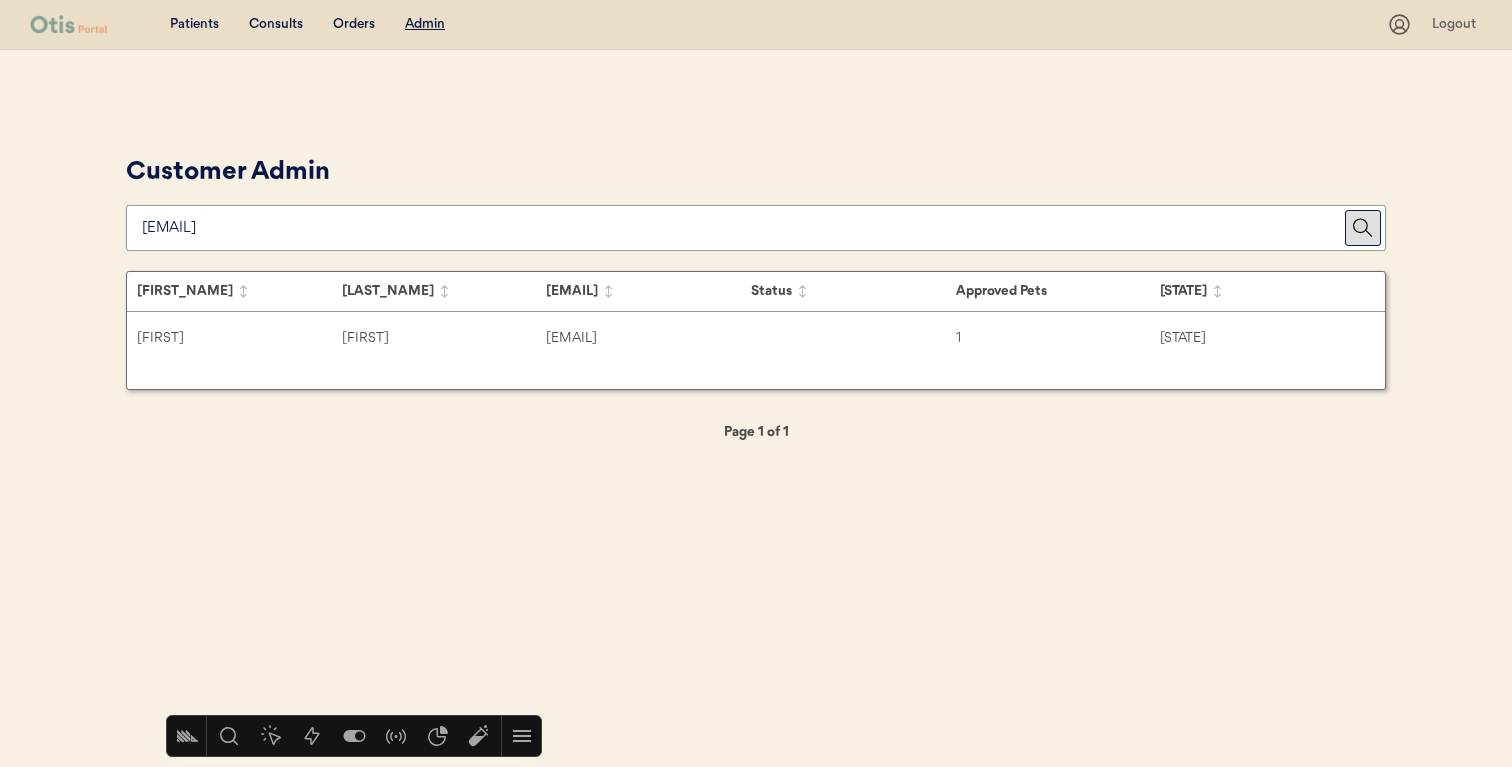 type on "frank_ahs18@hotmail.com" 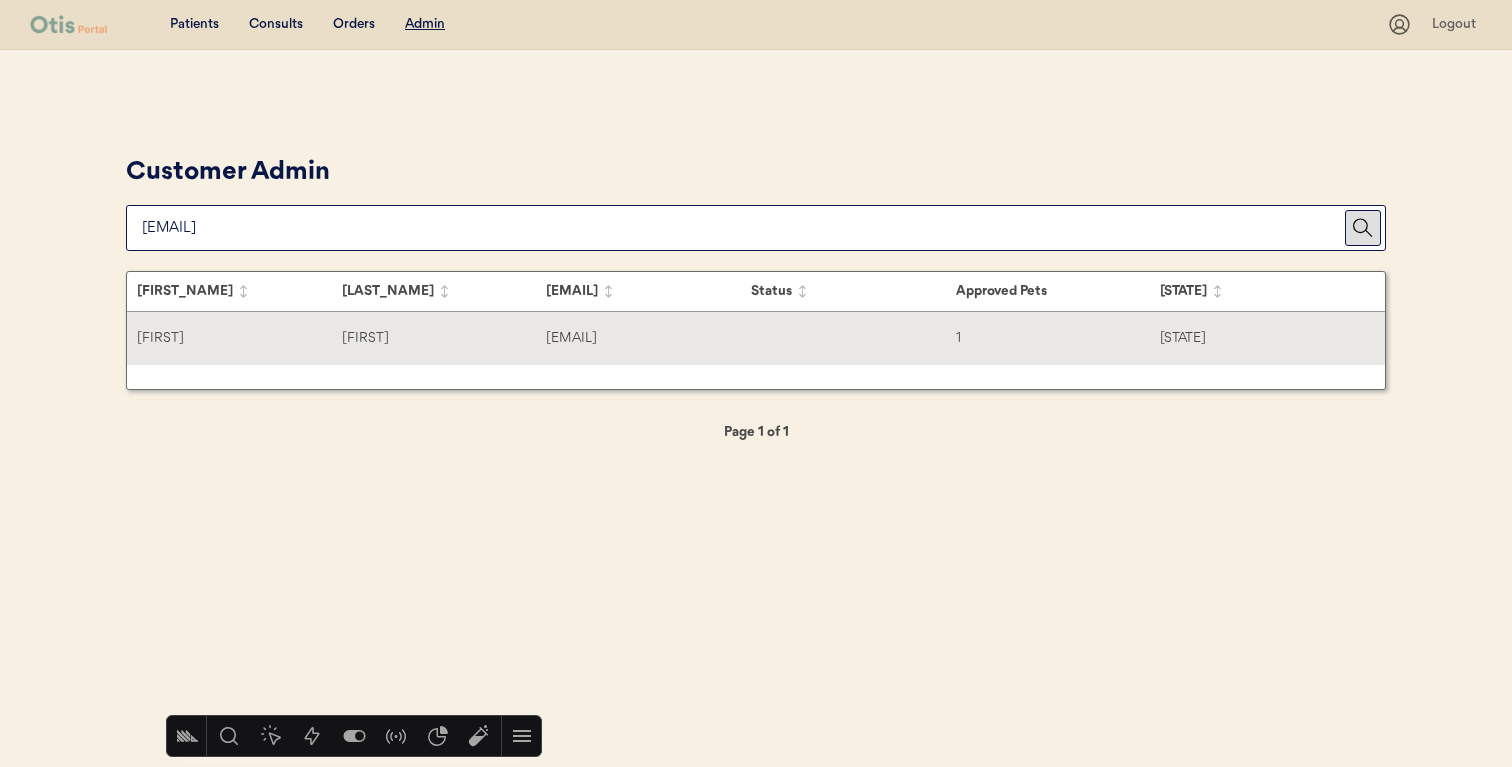 click on "Francisco" at bounding box center [444, 338] 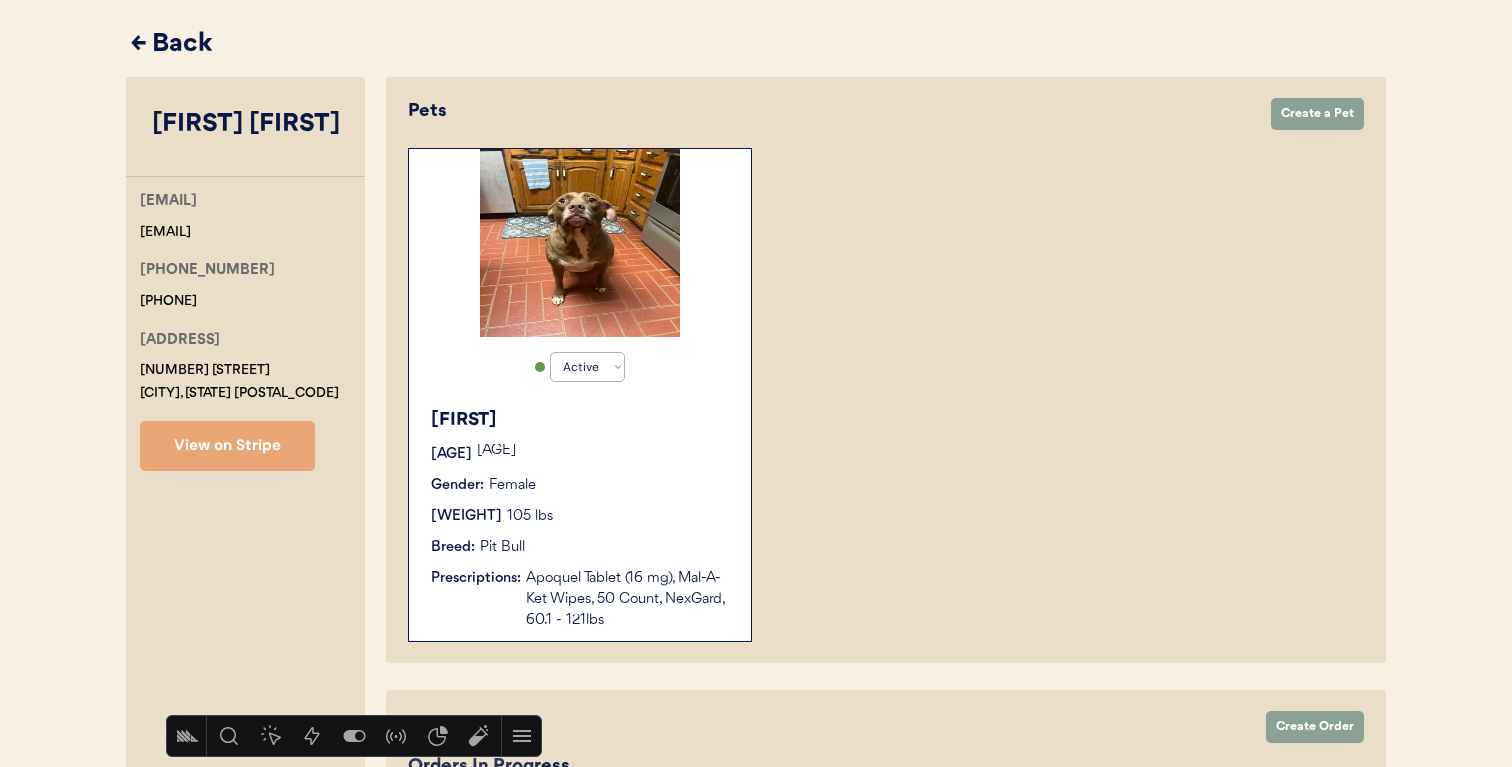 scroll, scrollTop: 341, scrollLeft: 0, axis: vertical 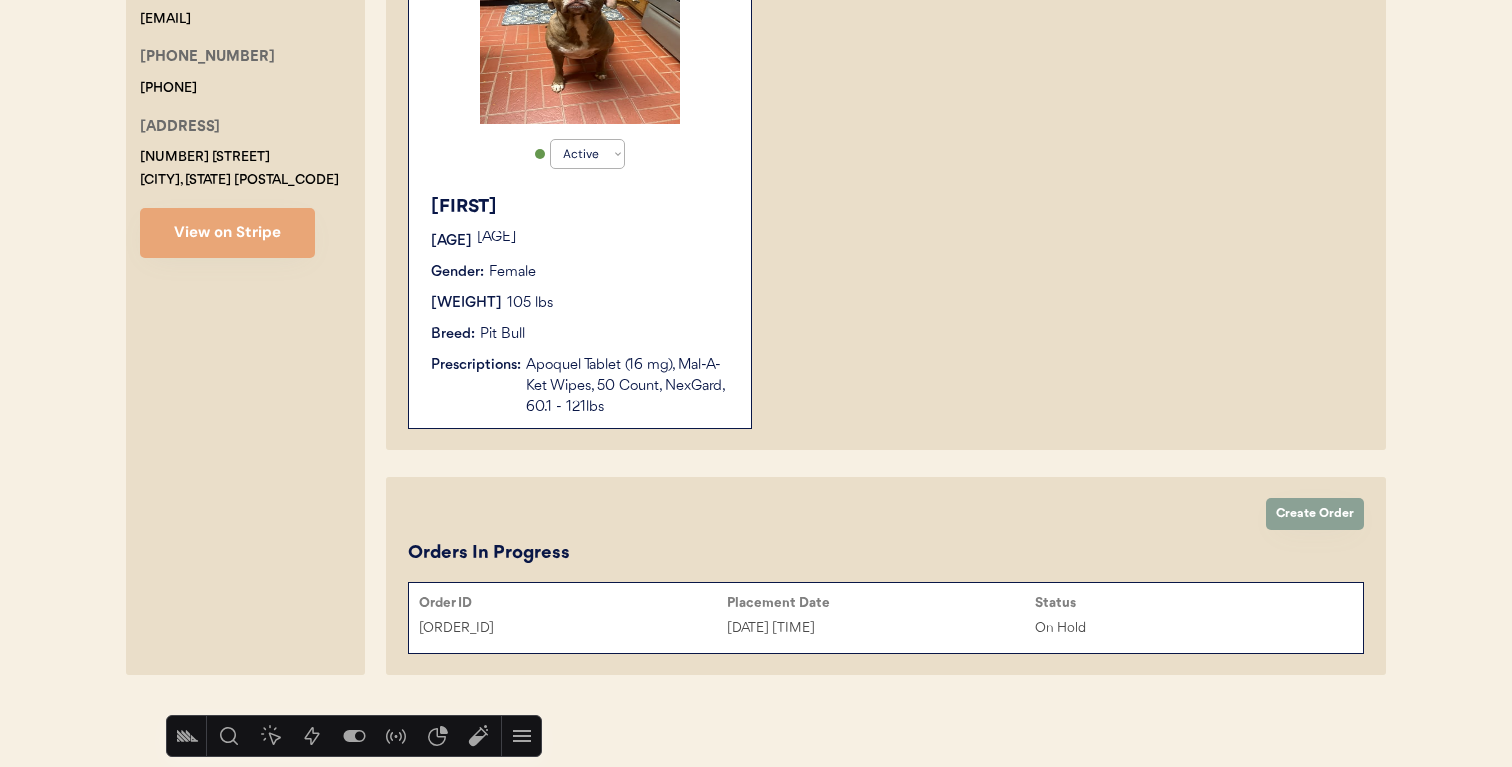 click on "Order ID Placement Date Status MGCQ5P Jun 27, 2025 10:26 am On Hold" at bounding box center [886, 618] 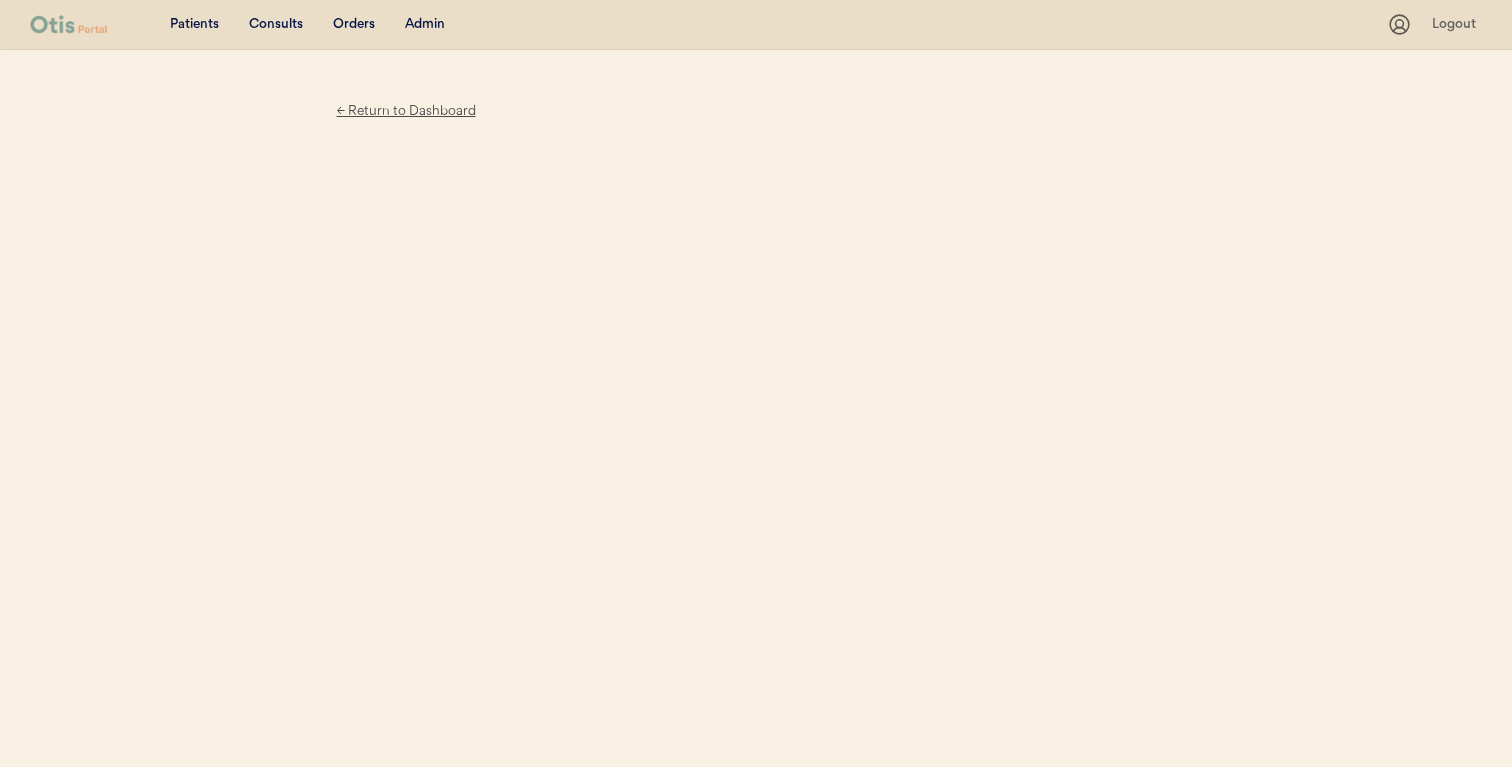 scroll, scrollTop: 0, scrollLeft: 0, axis: both 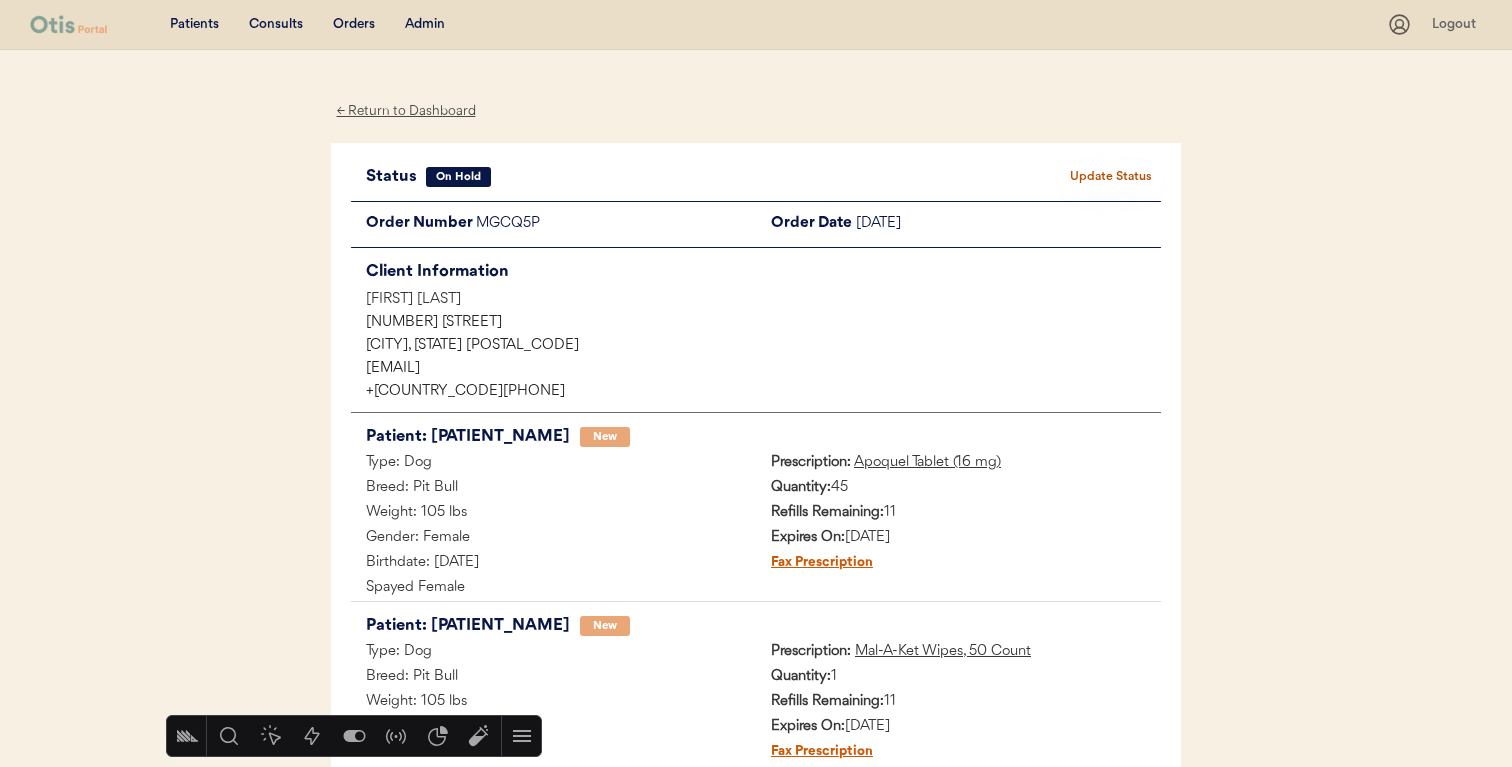 click on "Update Status" at bounding box center [1111, 177] 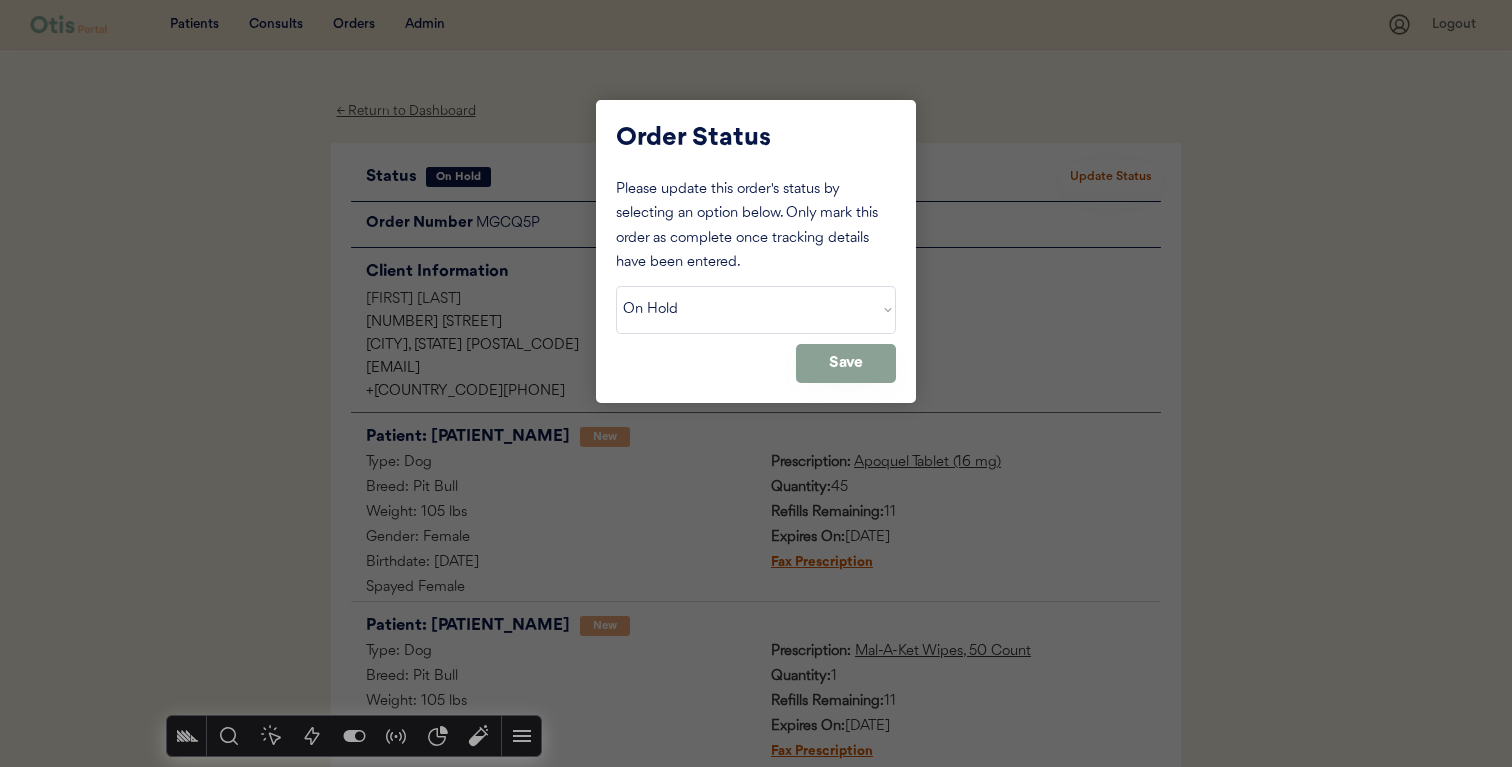click on "Status On Hold New In Progress Complete Pending HW Consent Cancelled" at bounding box center (756, 310) 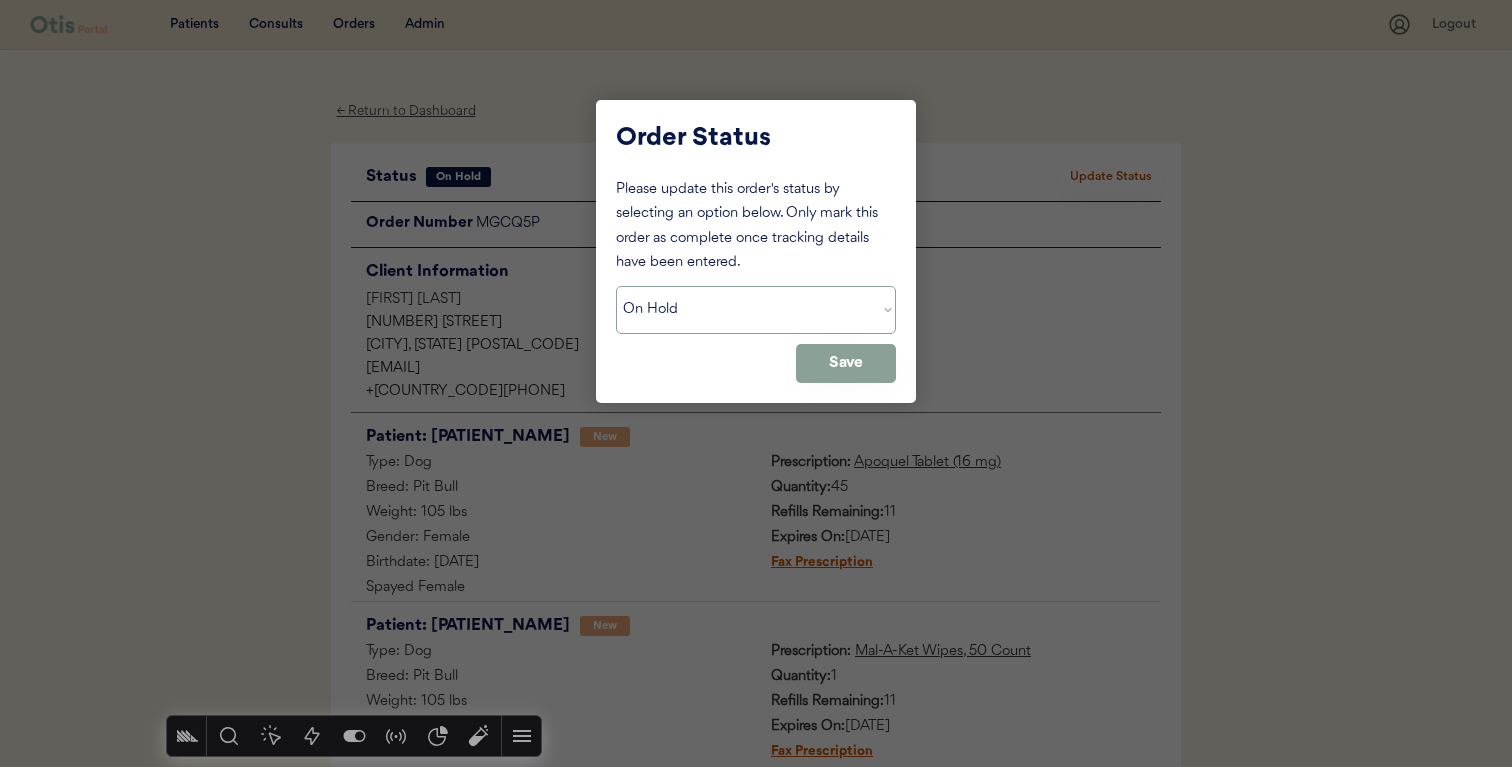 select on ""new"" 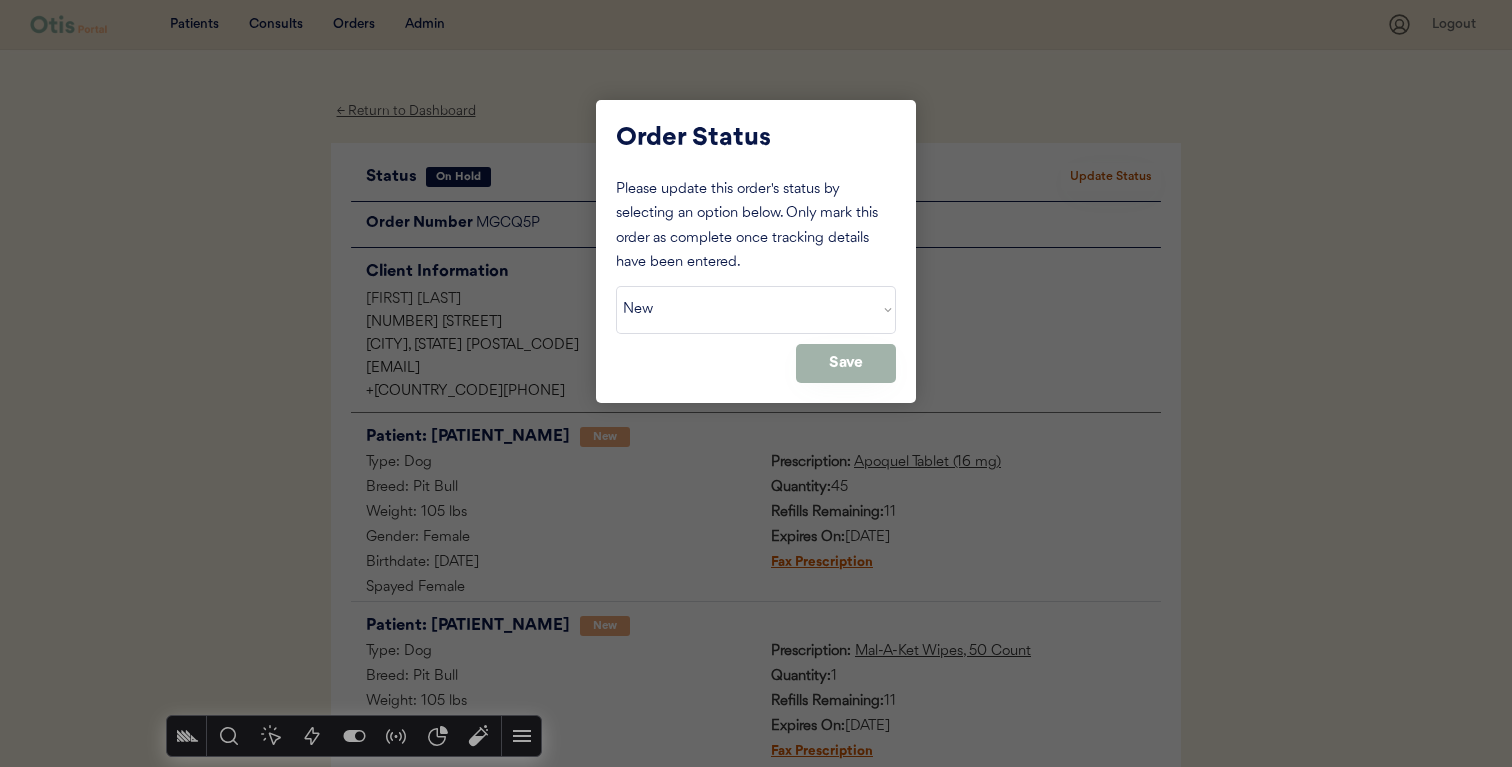 click on "Save" at bounding box center [846, 363] 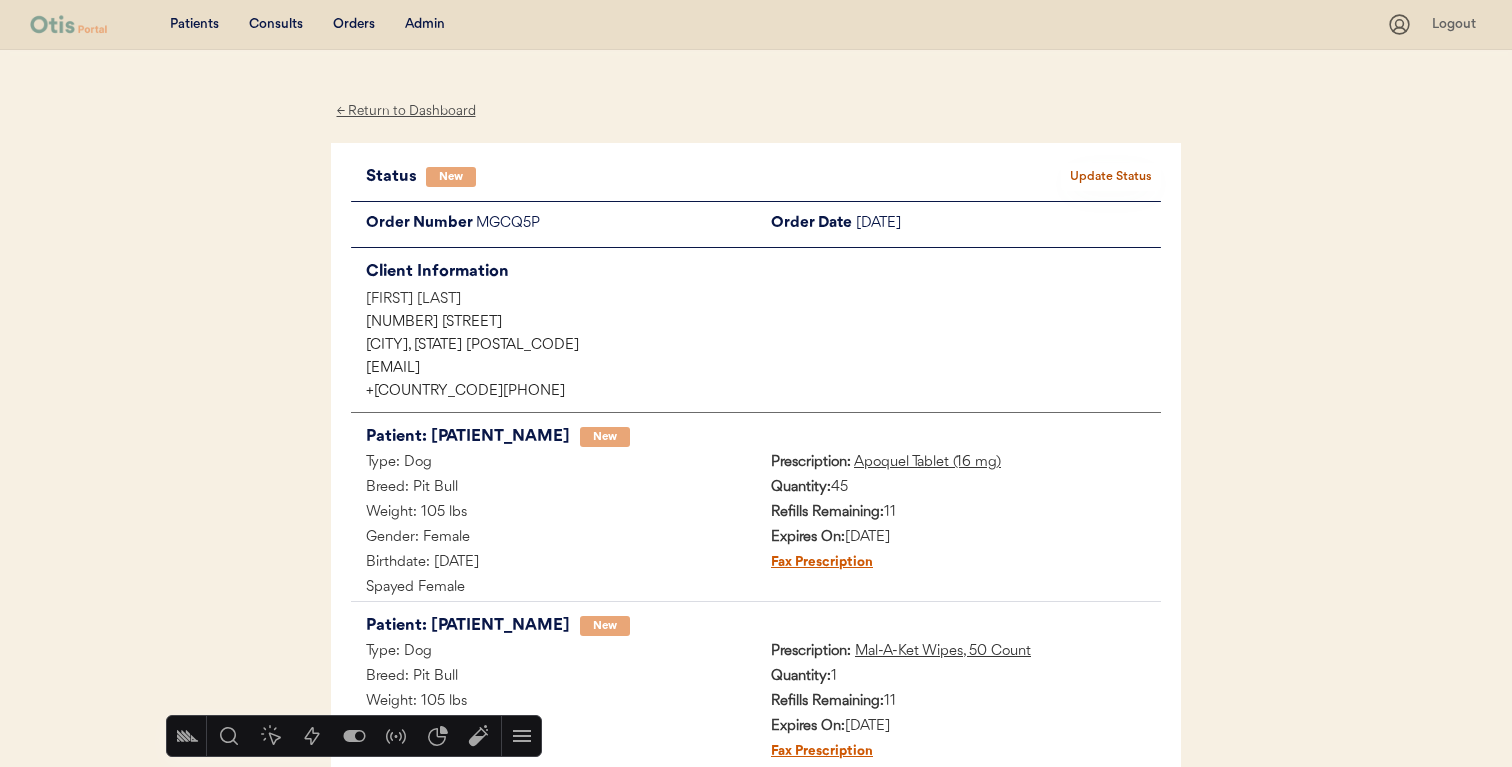 click on "[ORDER_ID]" at bounding box center (616, 224) 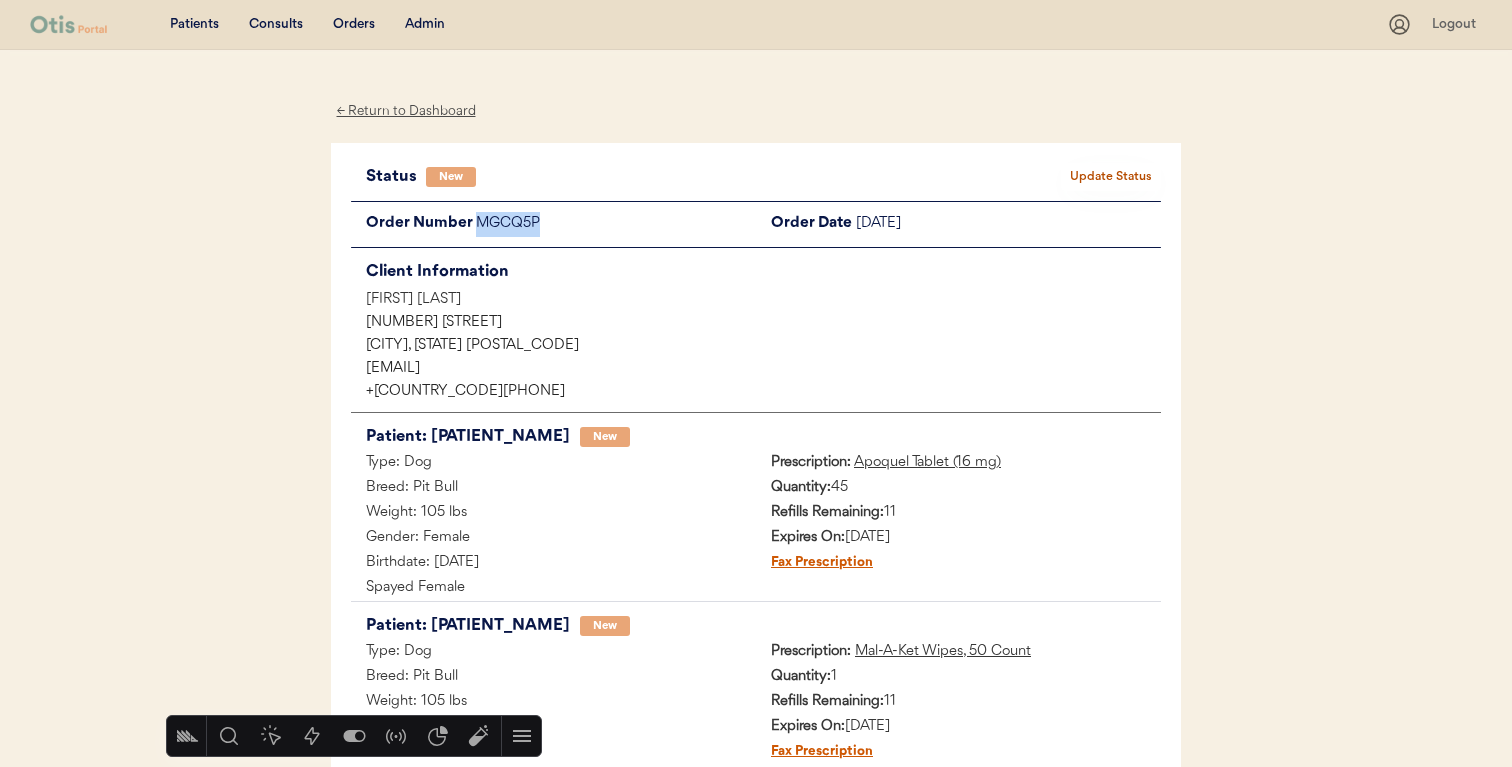 click on "[ORDER_ID]" at bounding box center [616, 224] 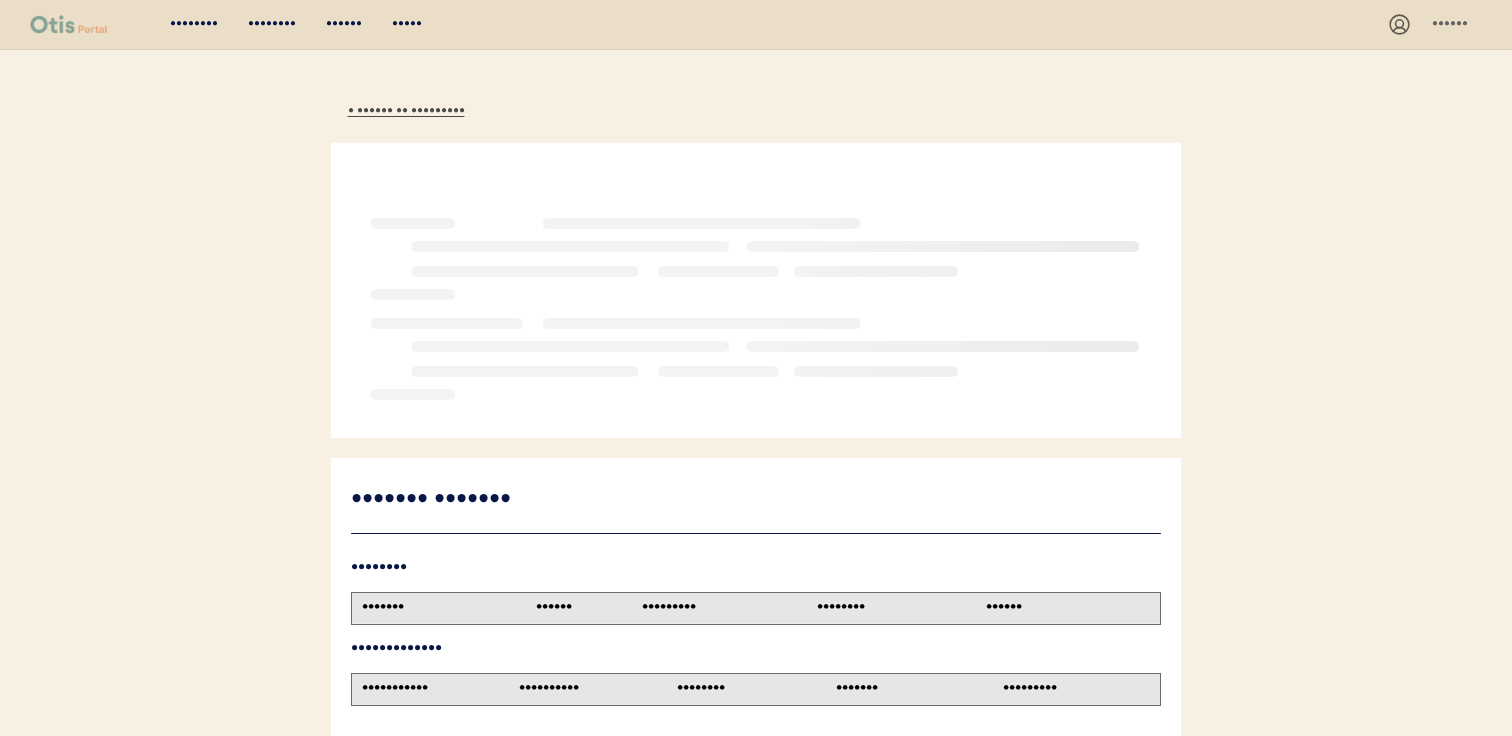 scroll, scrollTop: 0, scrollLeft: 0, axis: both 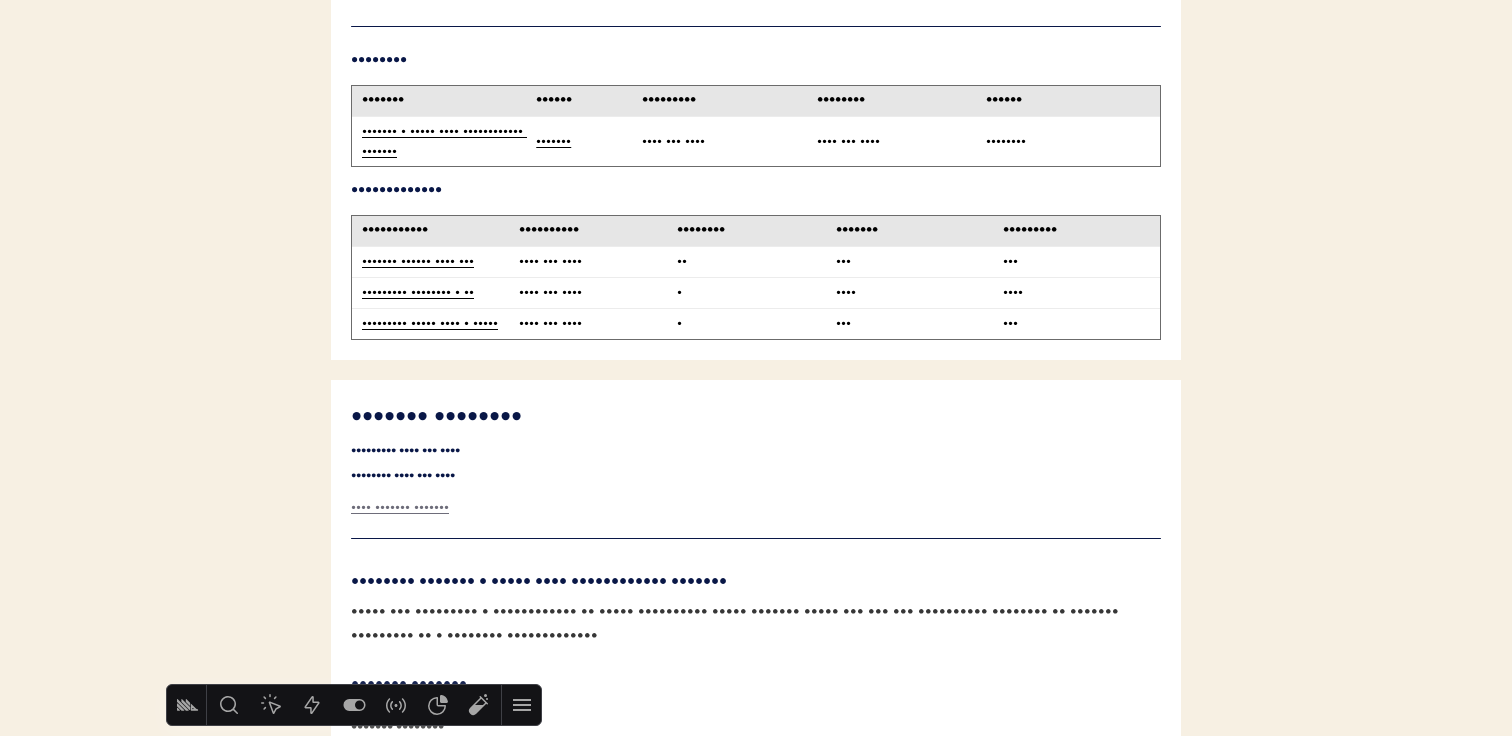 click on "••••••• •••••• •••• •••" at bounding box center (440, 262) 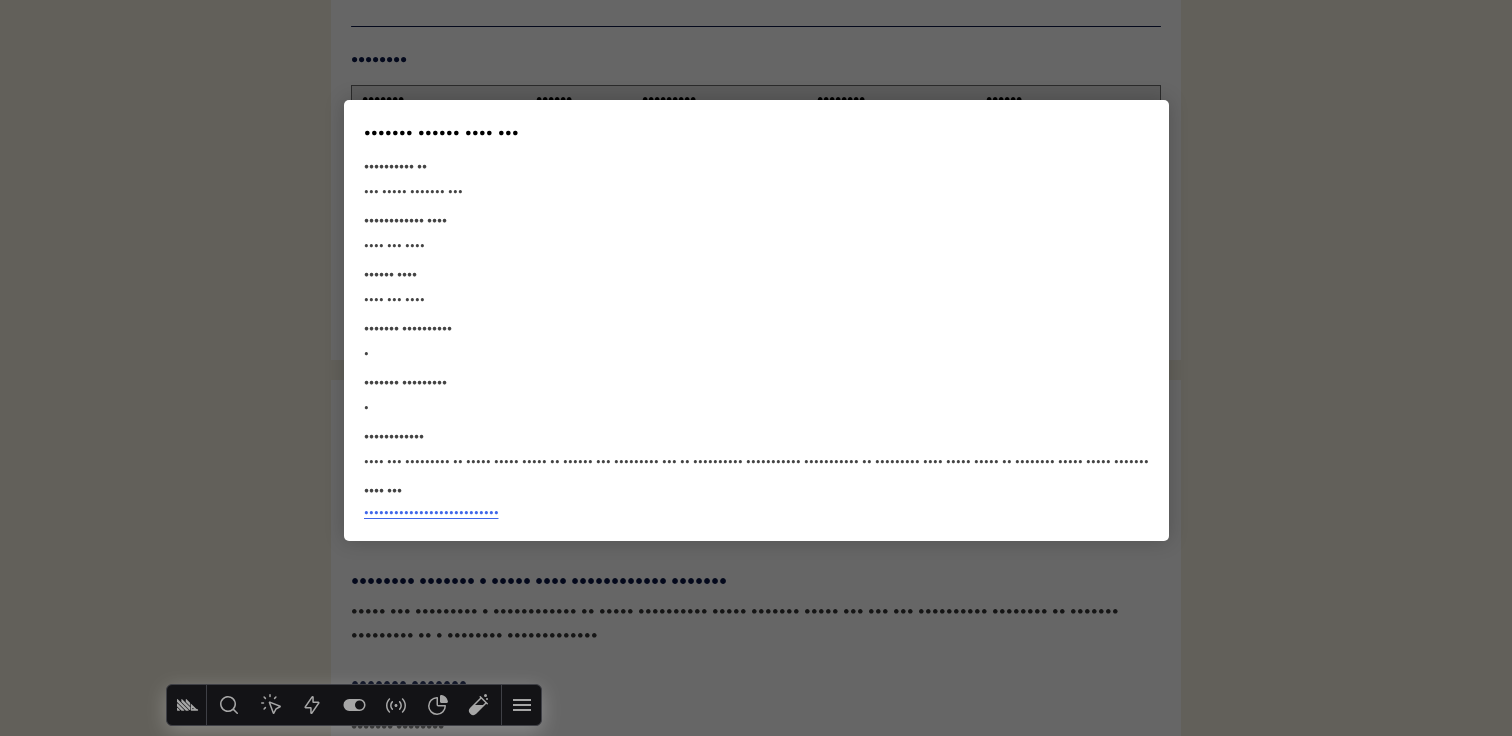 click at bounding box center (756, 368) 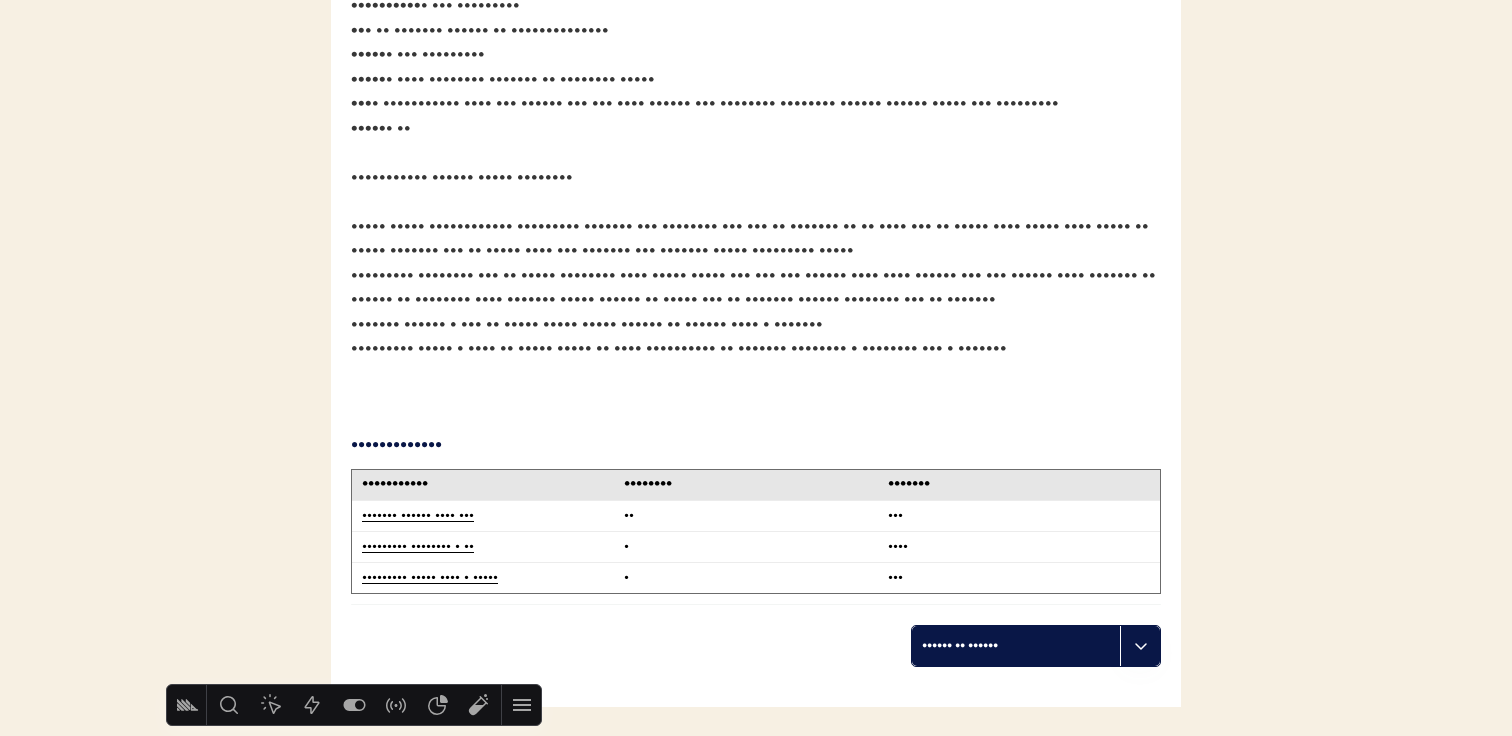 scroll, scrollTop: 2918, scrollLeft: 0, axis: vertical 